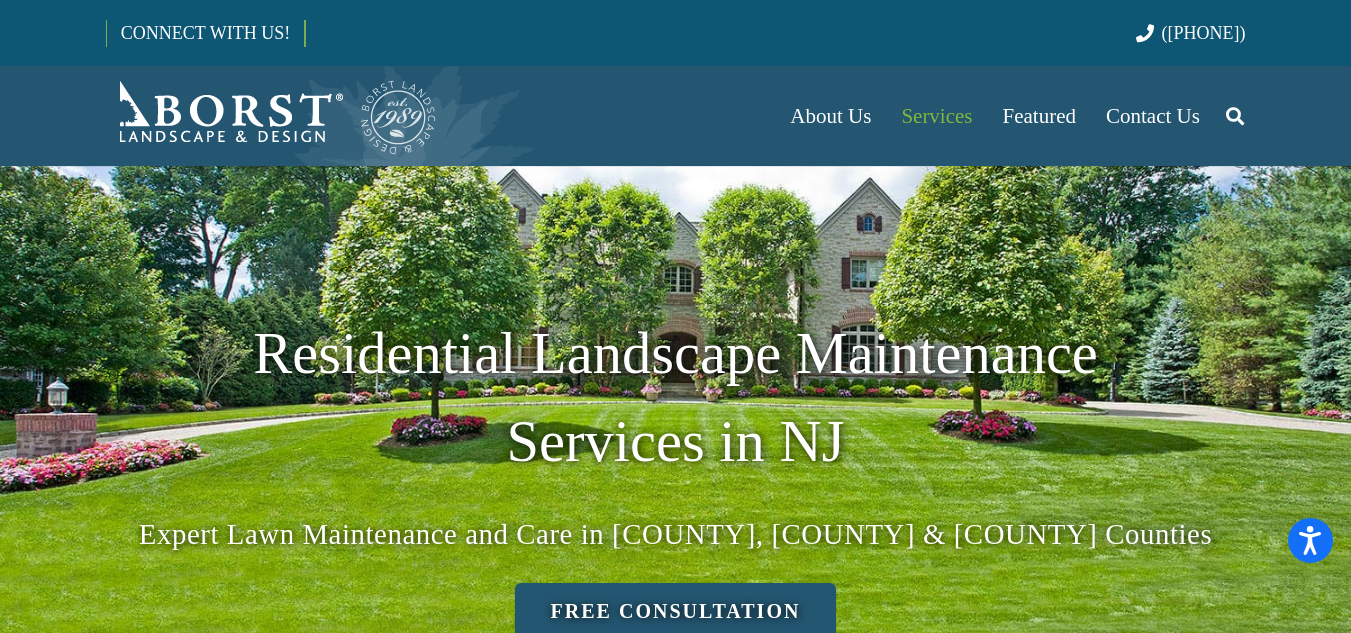 scroll, scrollTop: 600, scrollLeft: 0, axis: vertical 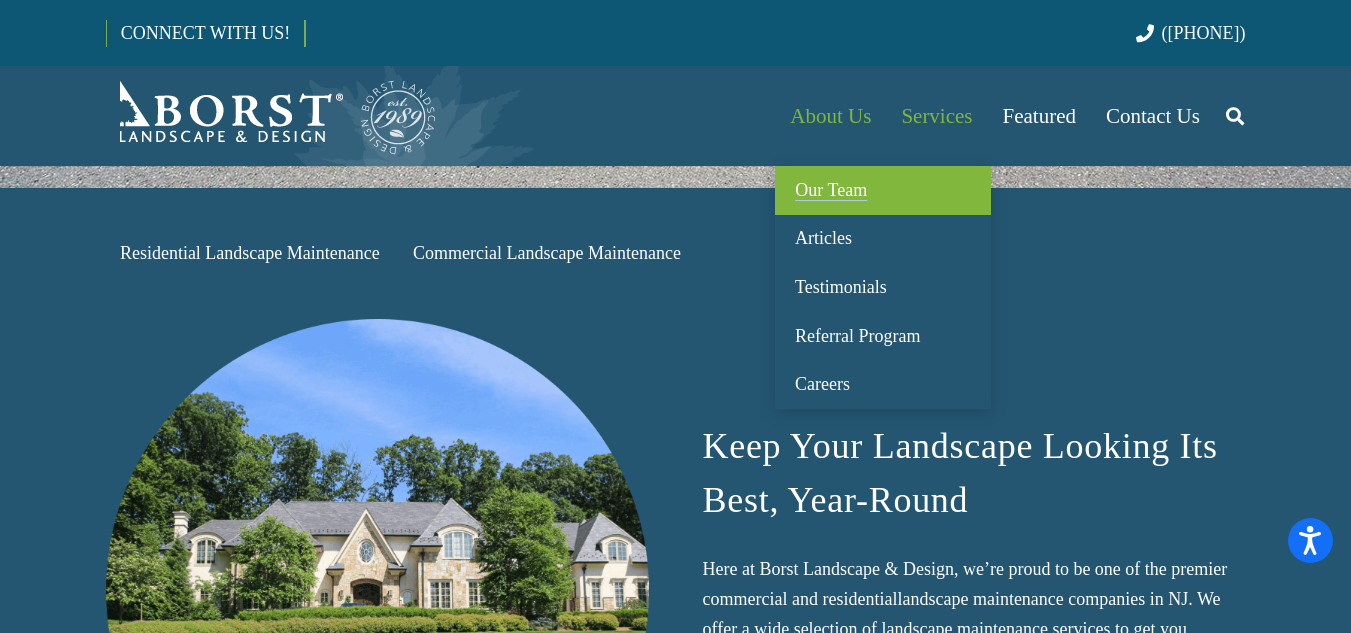click on "Our Team" at bounding box center (831, 190) 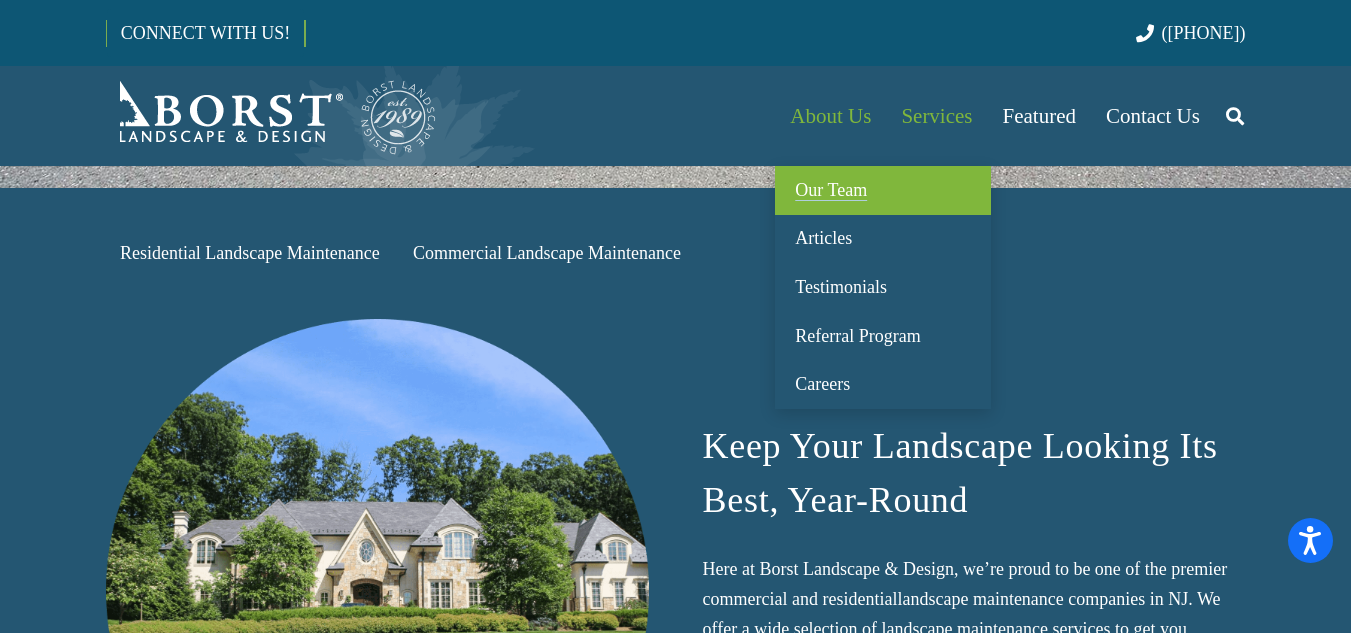 click on "Our Team" at bounding box center (831, 190) 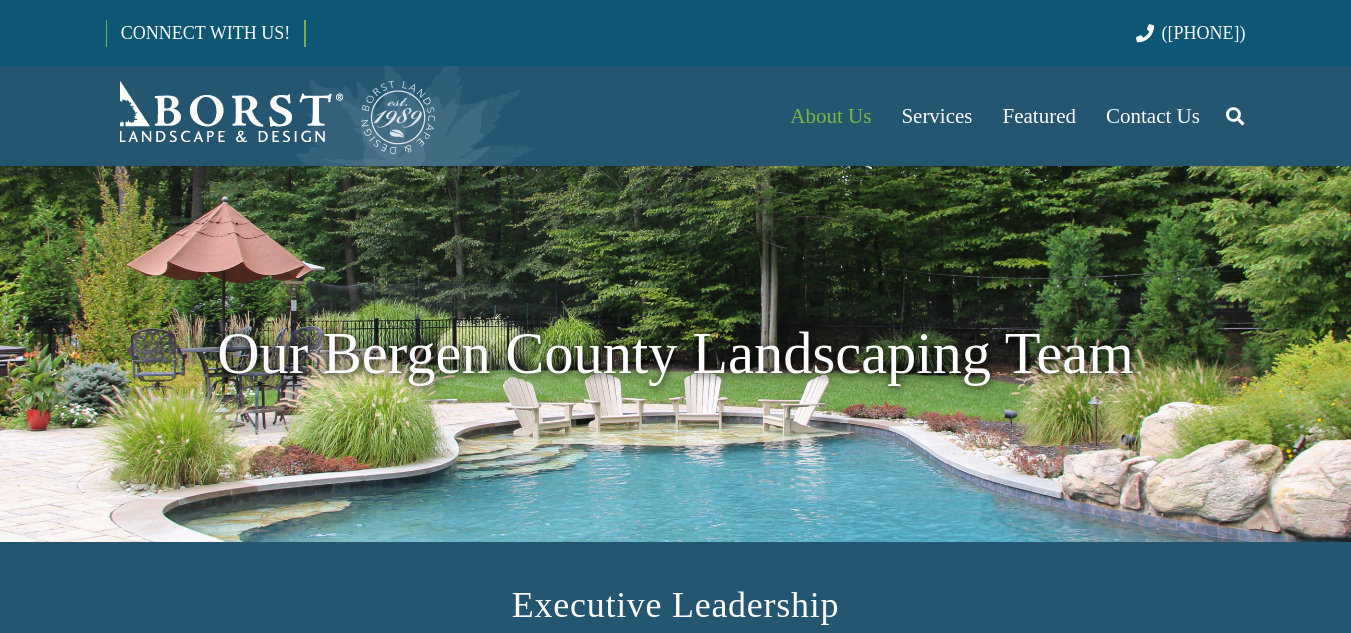 scroll, scrollTop: 0, scrollLeft: 0, axis: both 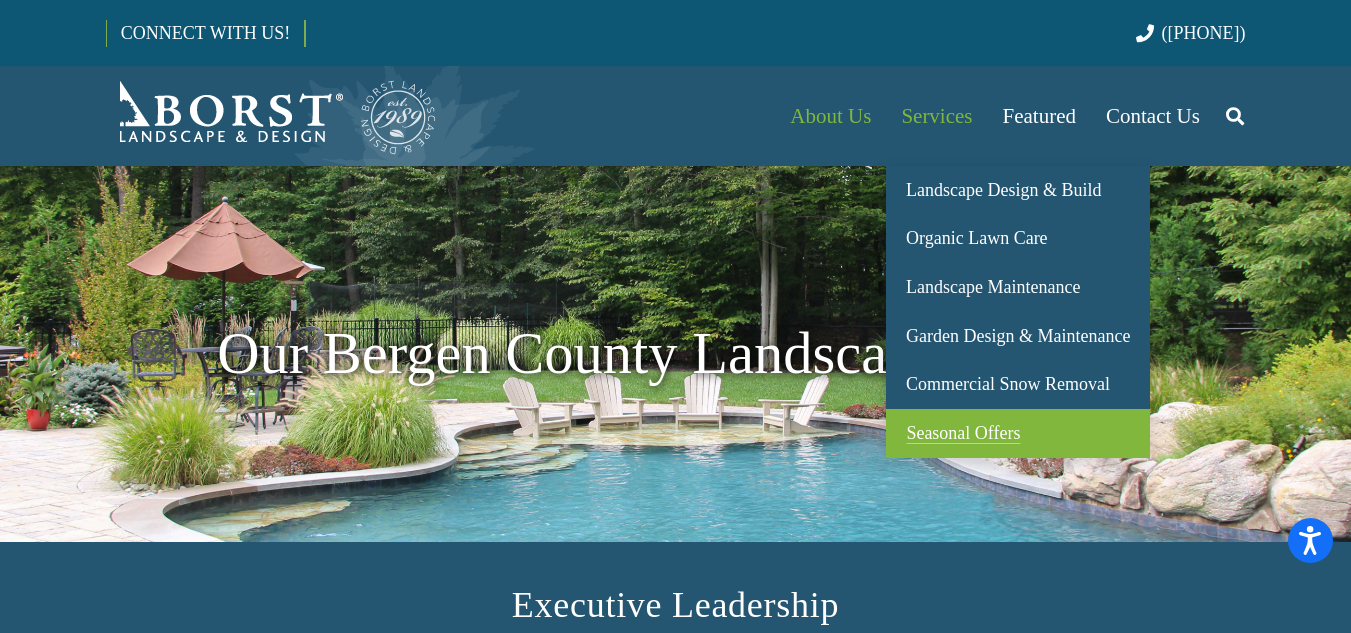 click on "Seasonal Offers" at bounding box center (963, 433) 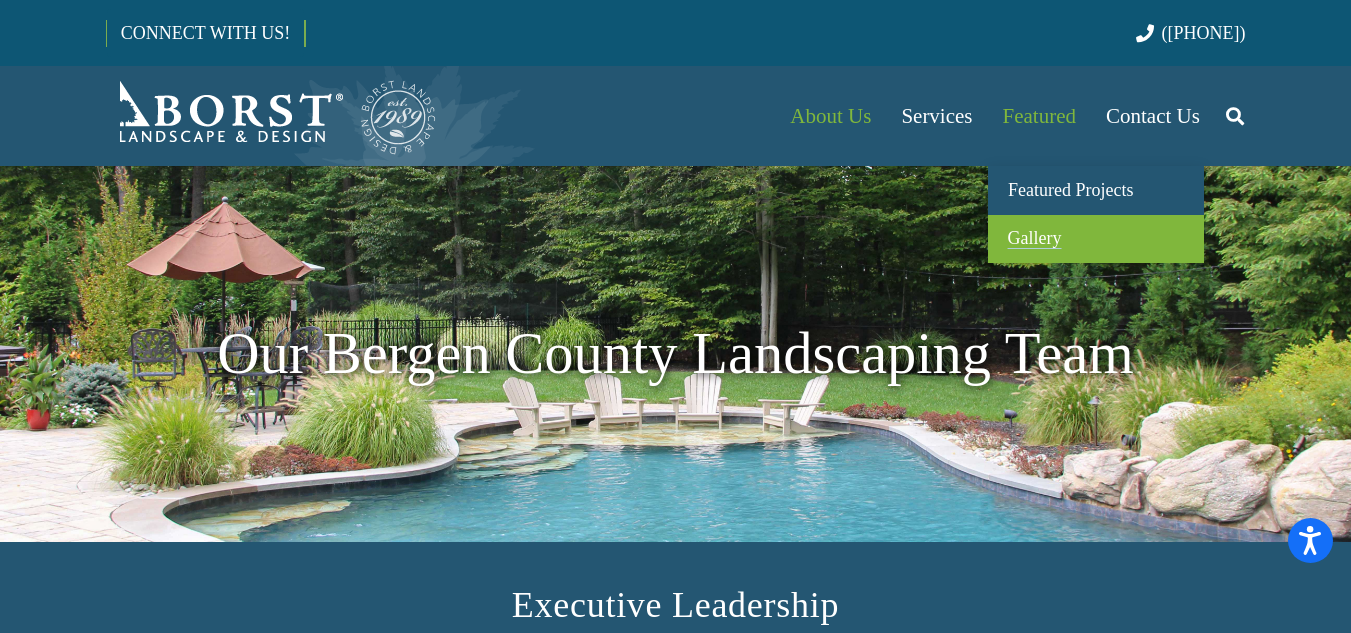 click on "Gallery" at bounding box center (1035, 238) 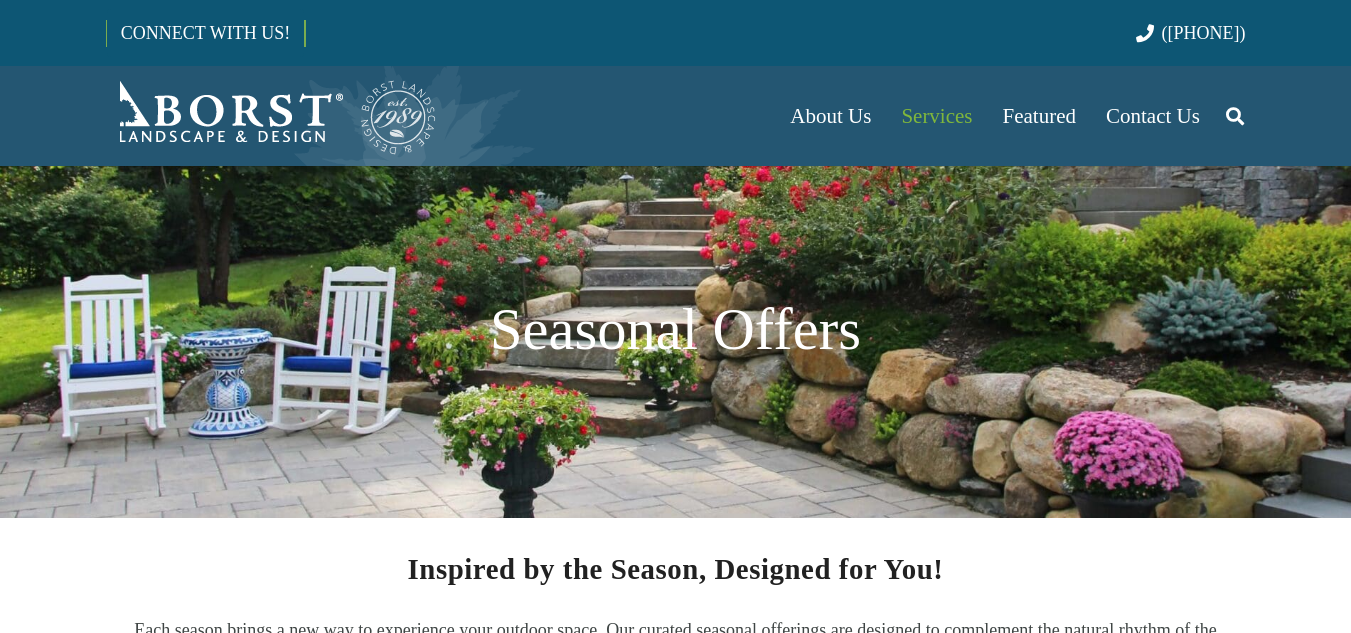 scroll, scrollTop: 0, scrollLeft: 0, axis: both 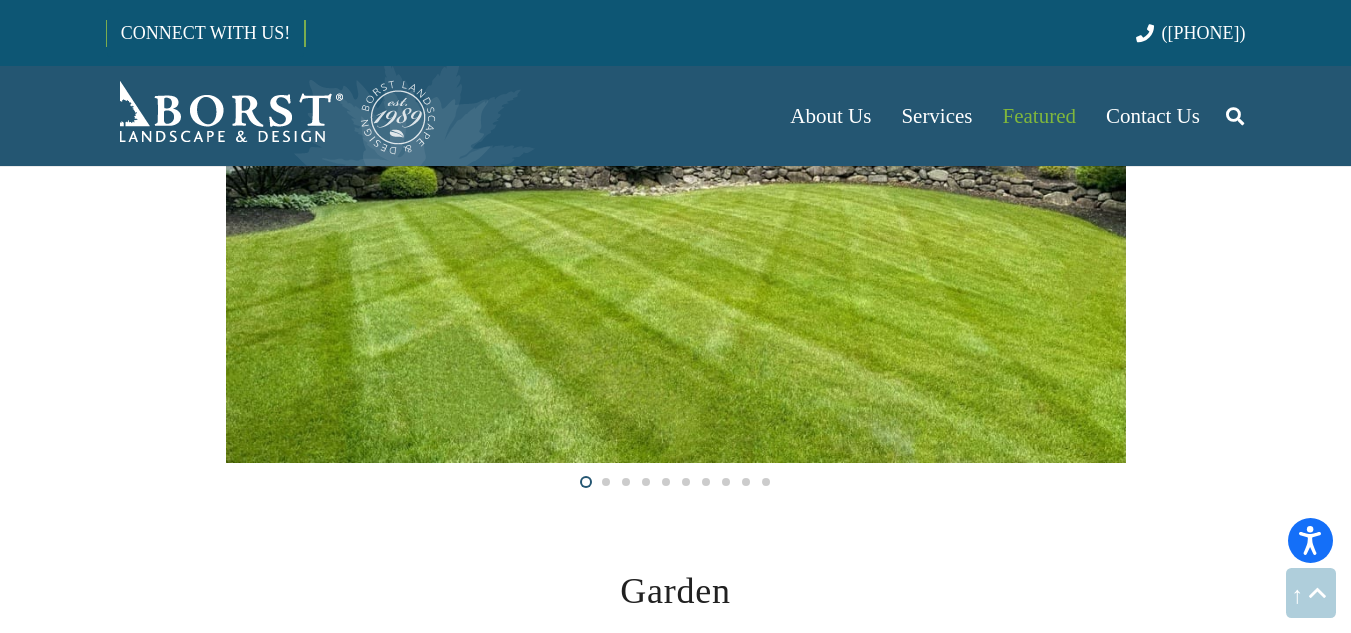click at bounding box center [1235, 116] 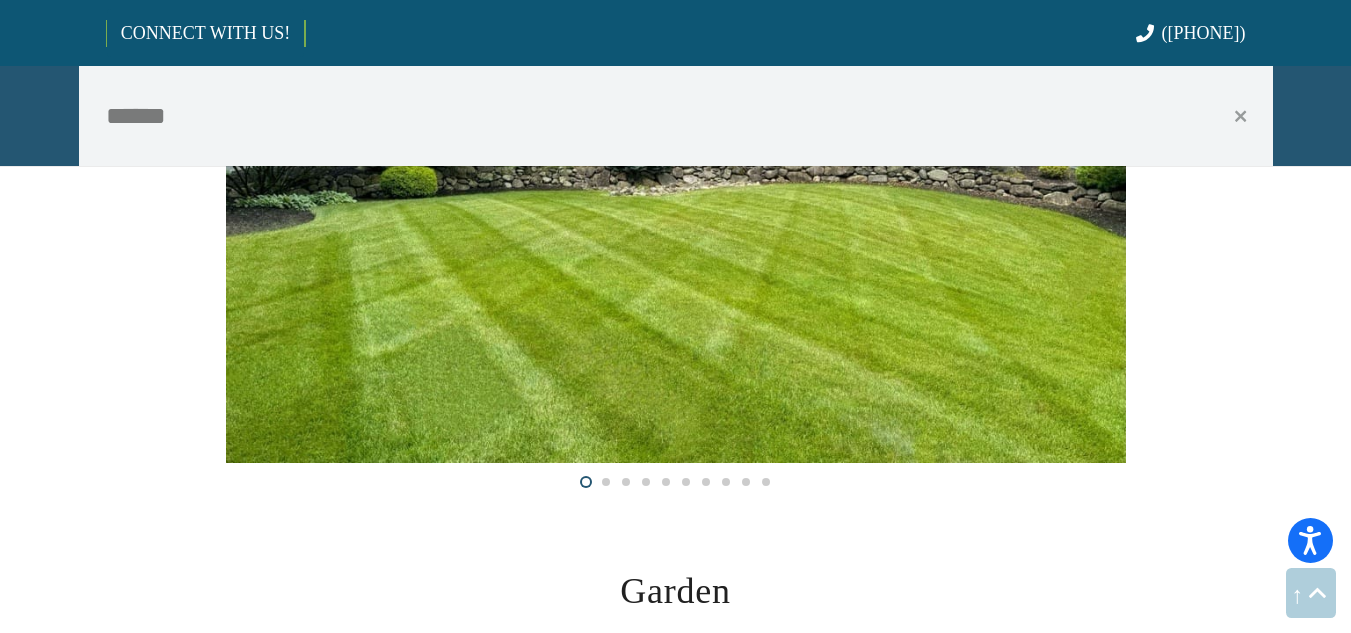 click at bounding box center (676, 116) 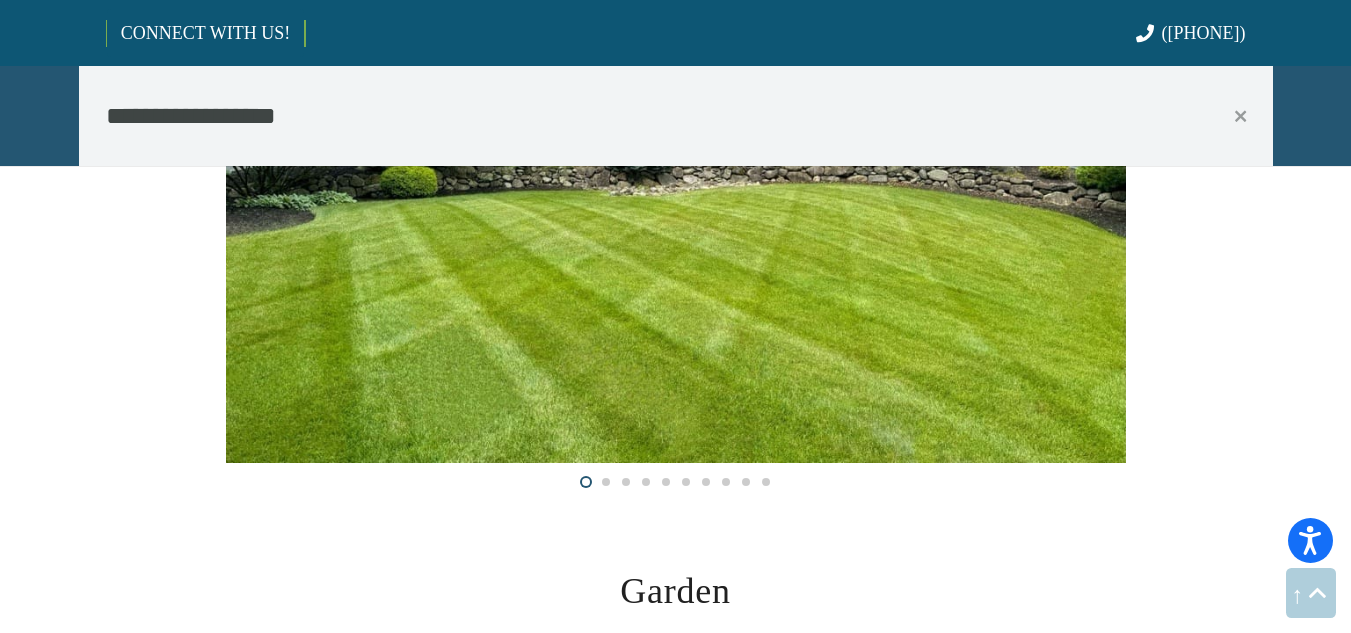 type on "**********" 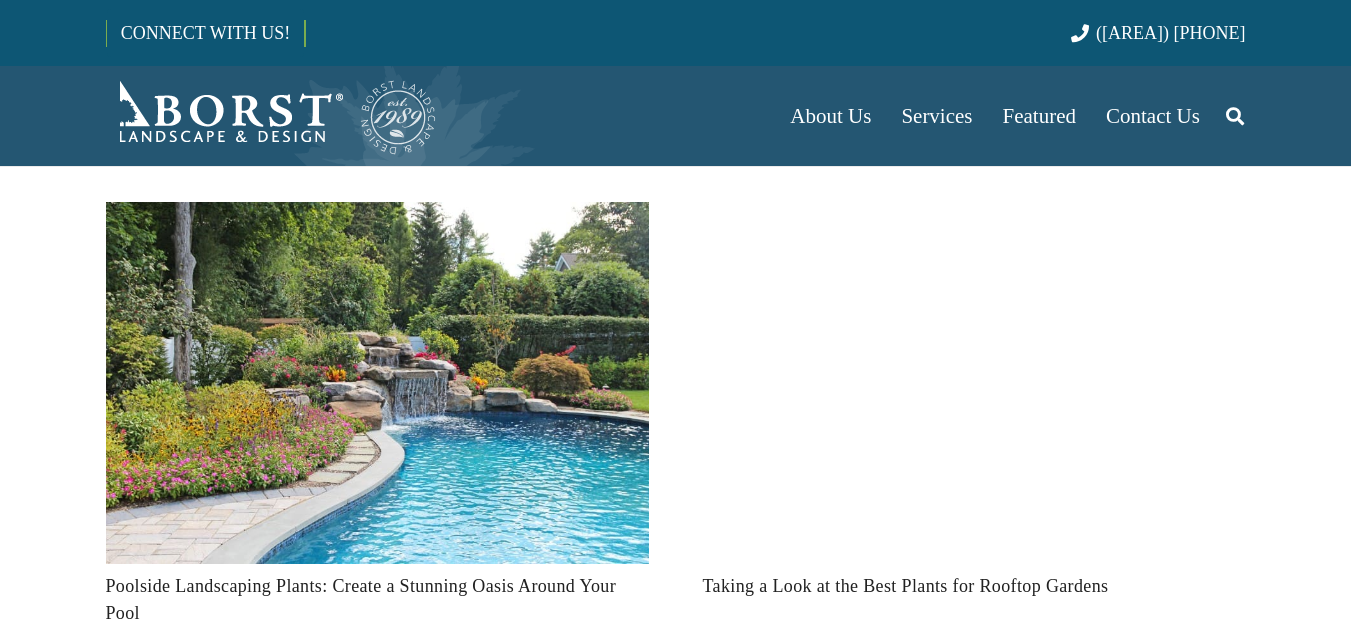 scroll, scrollTop: 0, scrollLeft: 0, axis: both 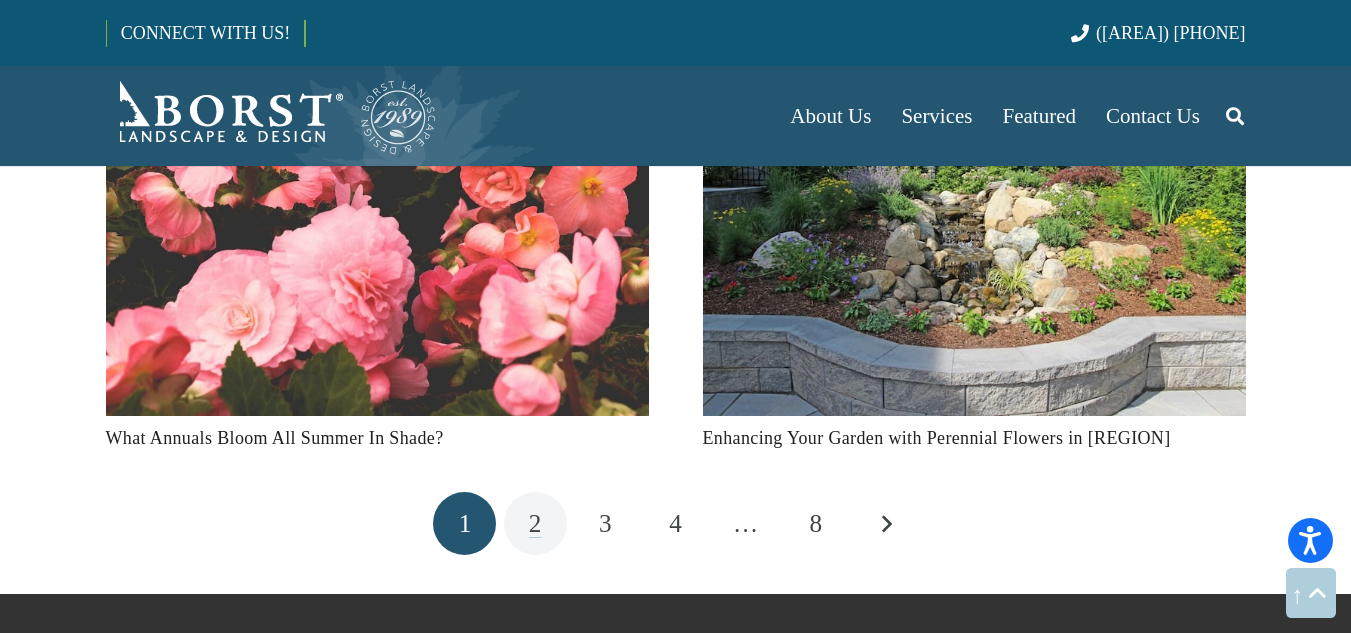 click on "2" at bounding box center (535, 523) 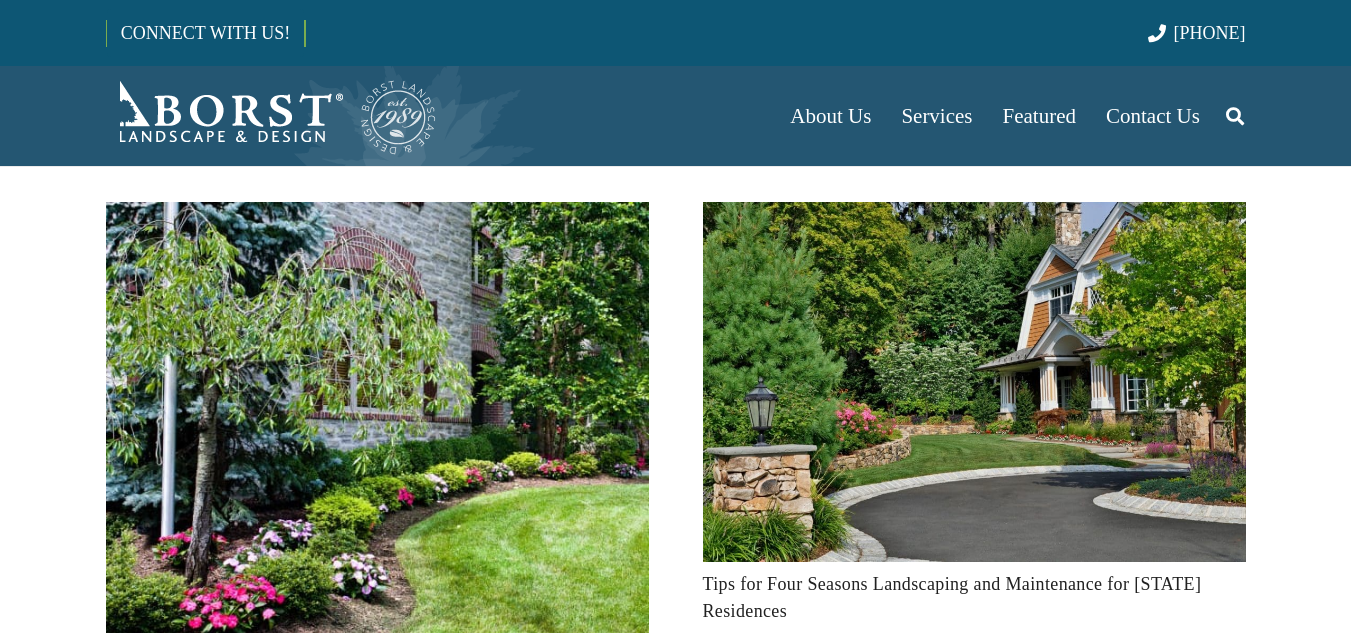 scroll, scrollTop: 110, scrollLeft: 0, axis: vertical 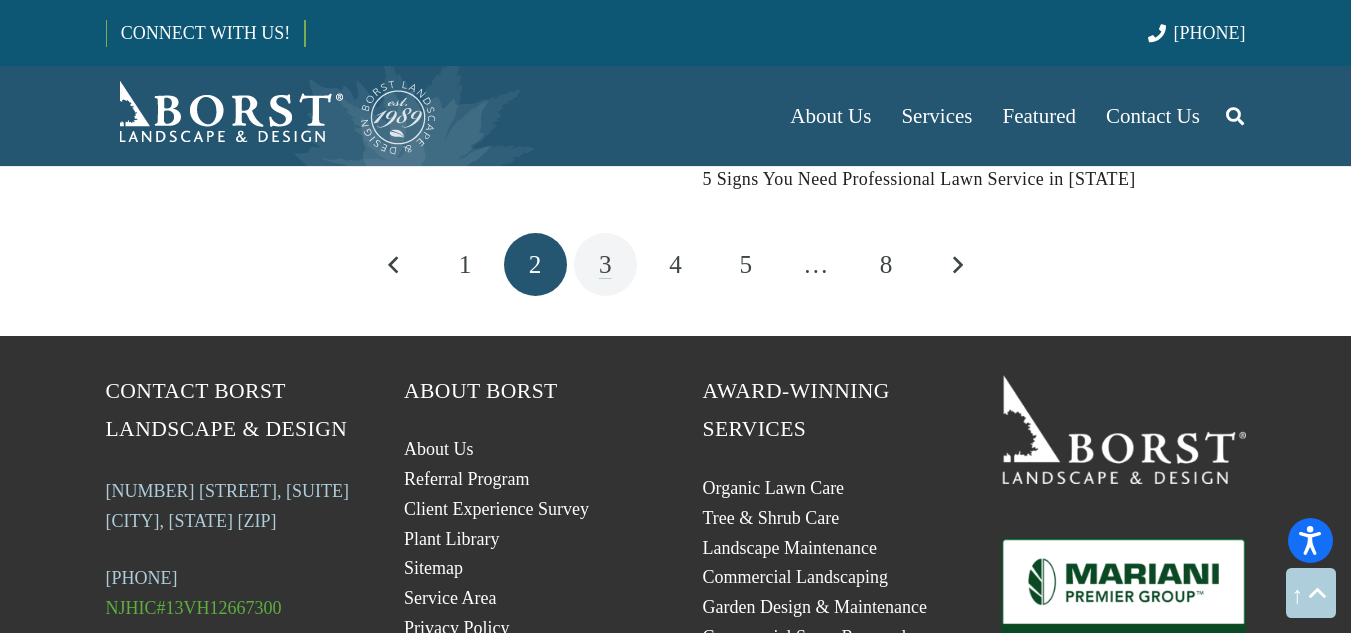 click on "3" at bounding box center [605, 264] 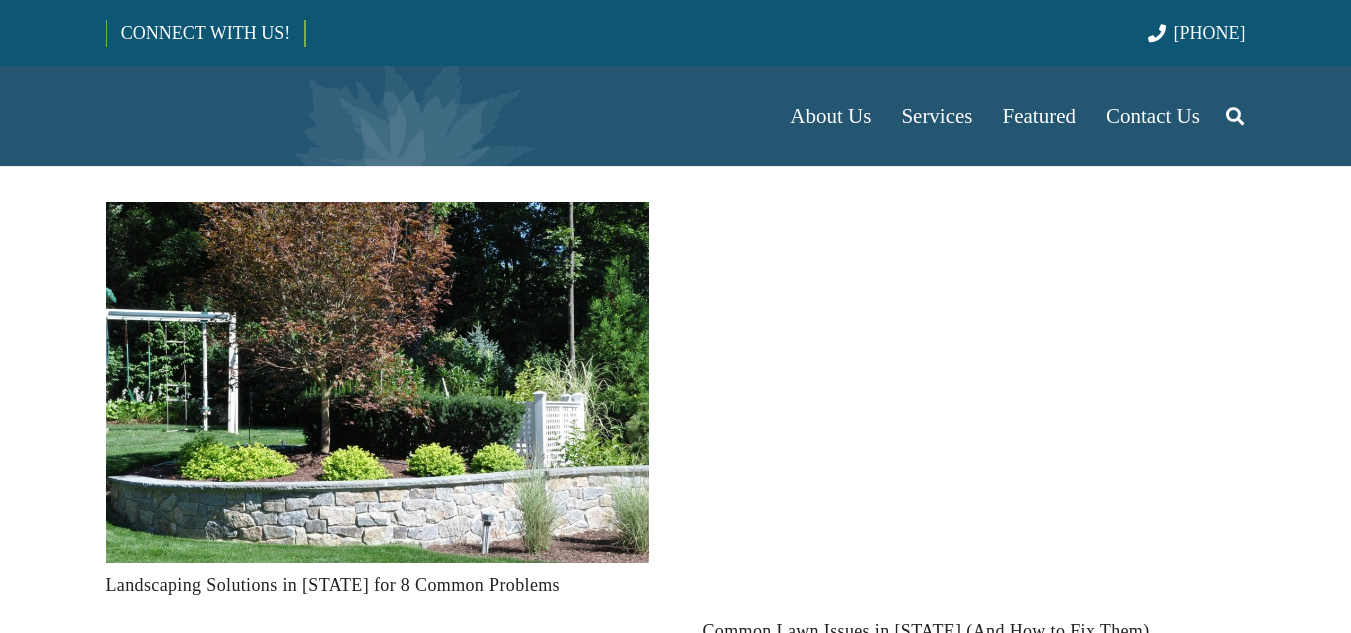 scroll, scrollTop: 0, scrollLeft: 0, axis: both 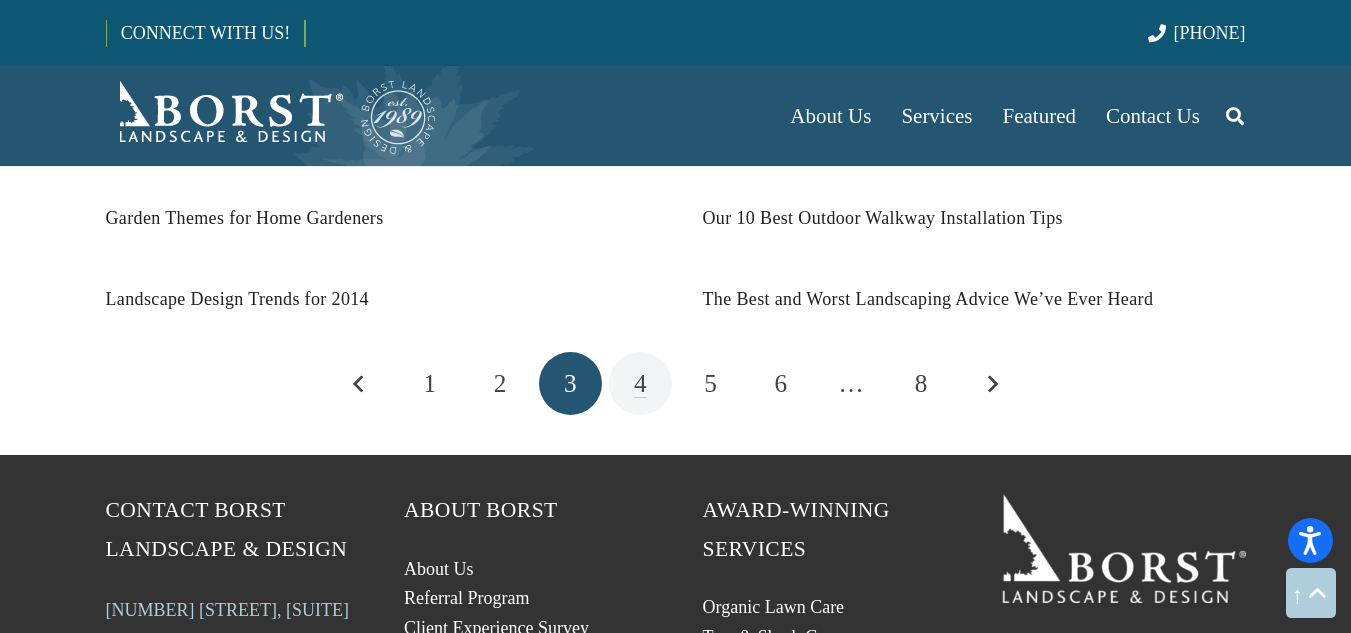 click on "4" at bounding box center (640, 383) 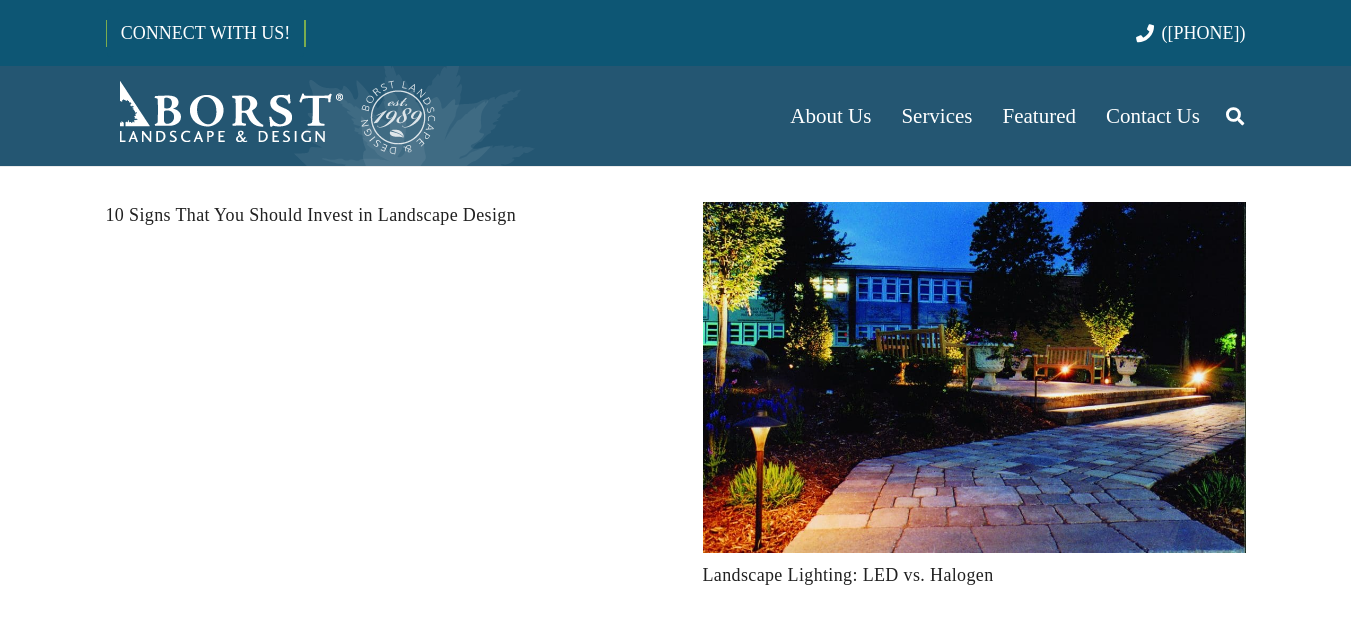 scroll, scrollTop: 0, scrollLeft: 0, axis: both 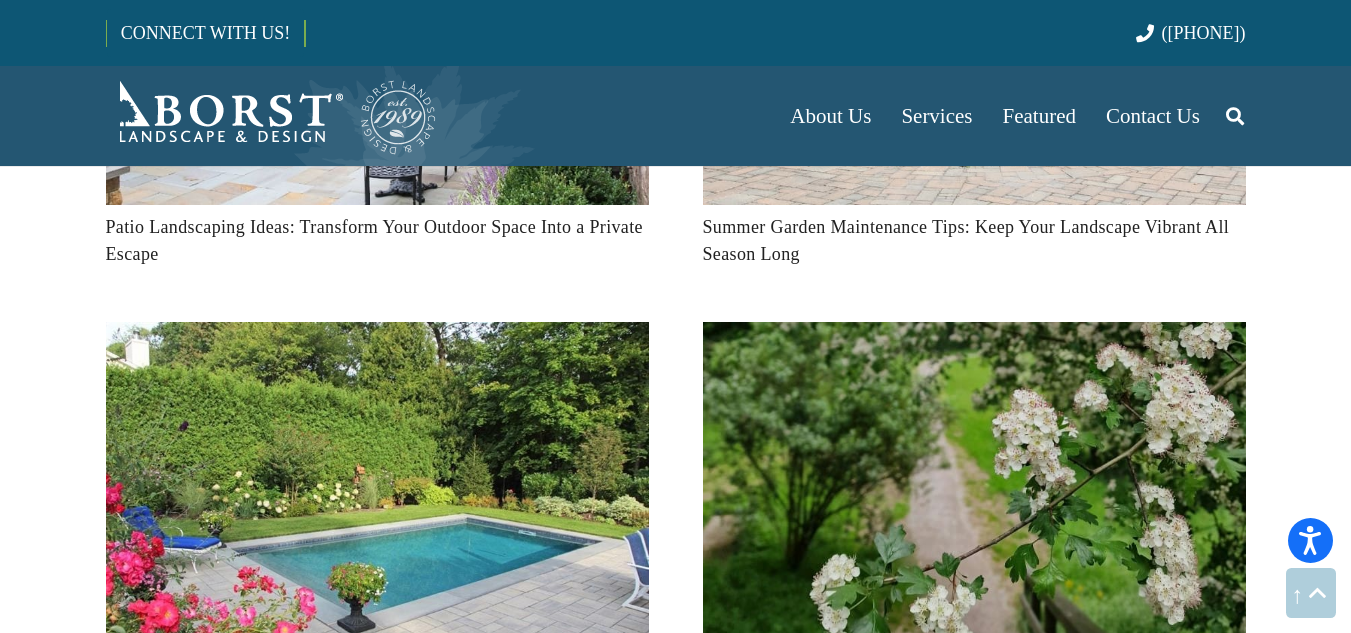 click at bounding box center [377, 503] 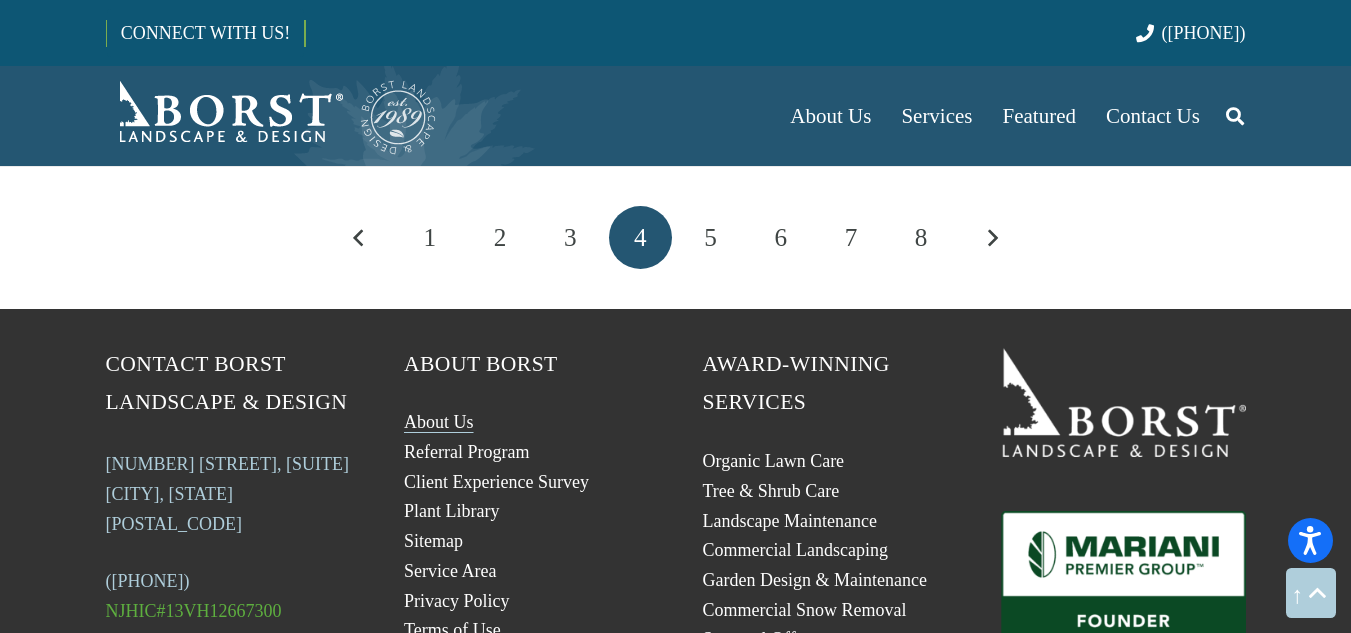 scroll, scrollTop: 2637, scrollLeft: 0, axis: vertical 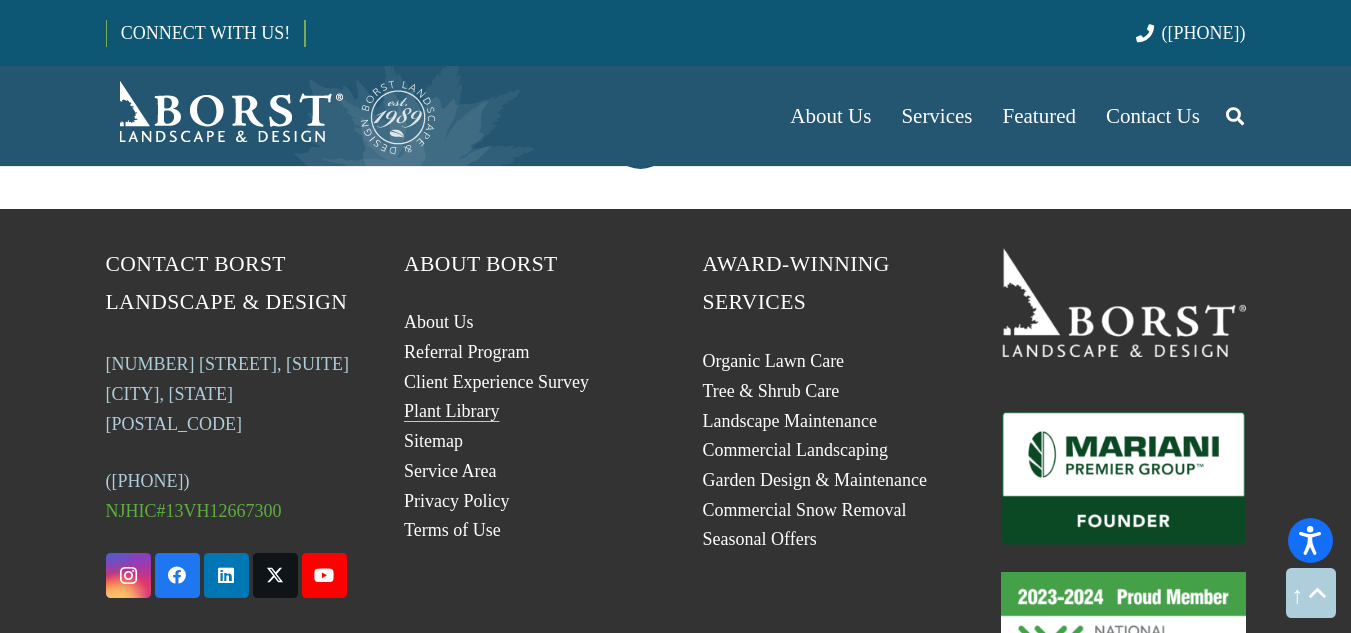 click on "Plant Library" at bounding box center [451, 411] 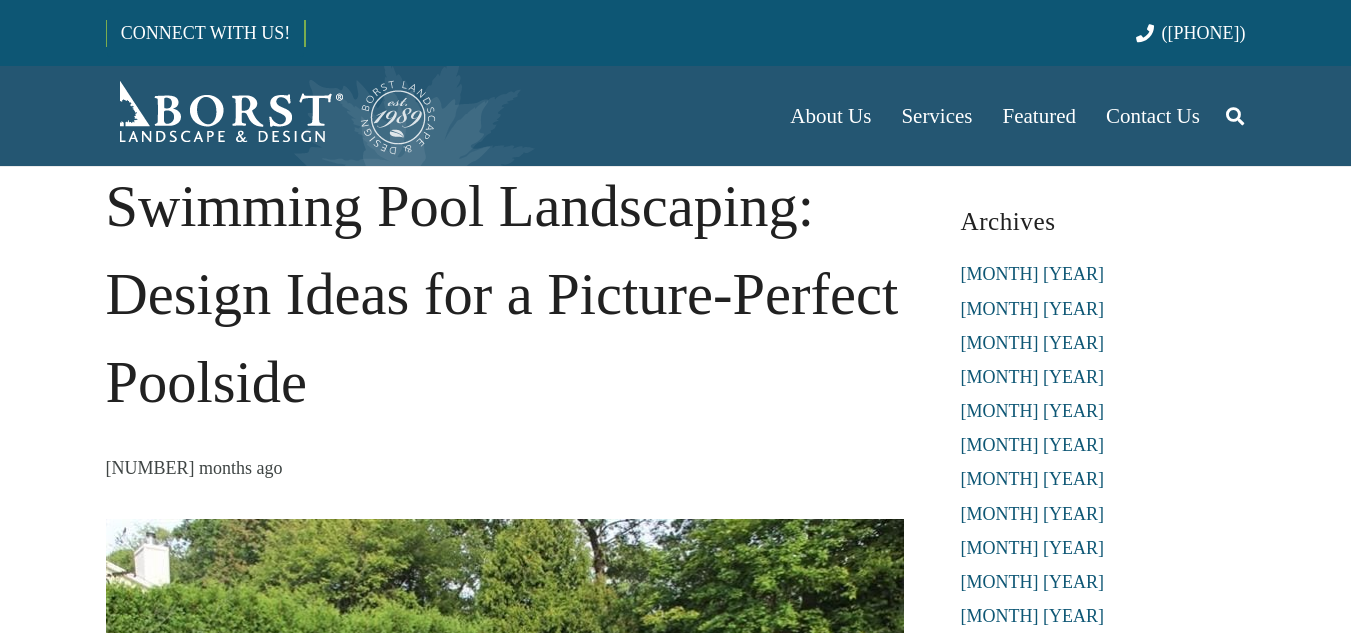 scroll, scrollTop: 100, scrollLeft: 0, axis: vertical 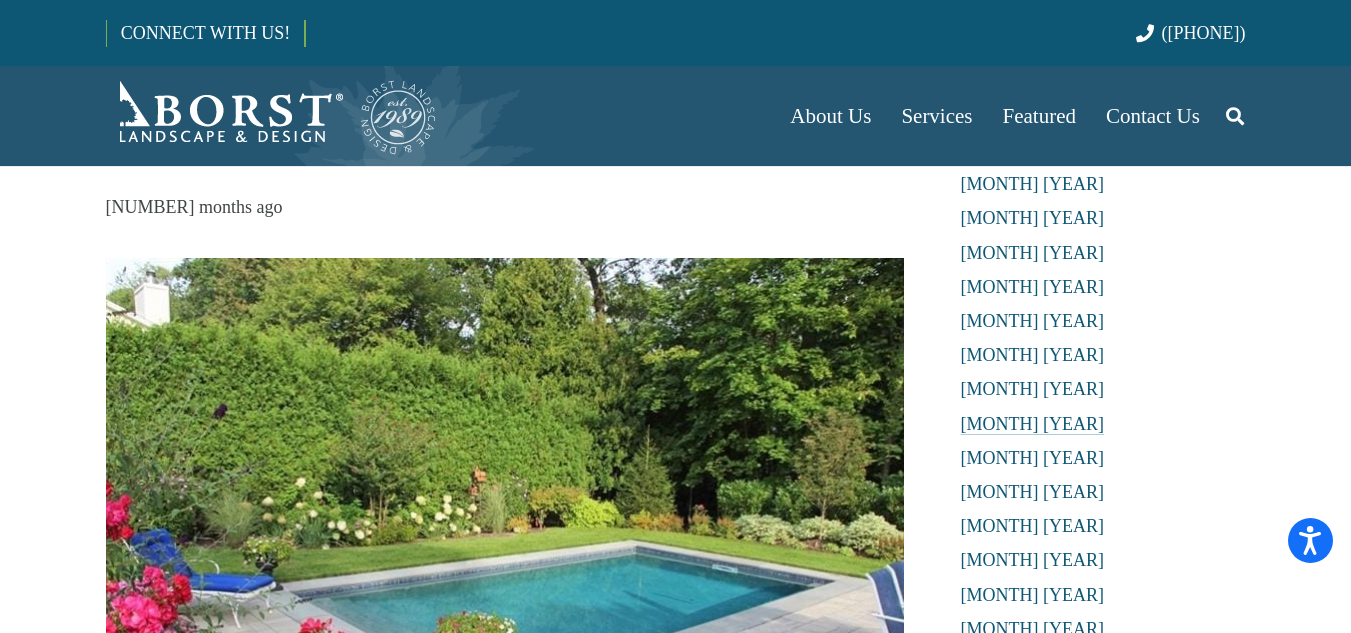 click on "August 2024" at bounding box center [1032, 424] 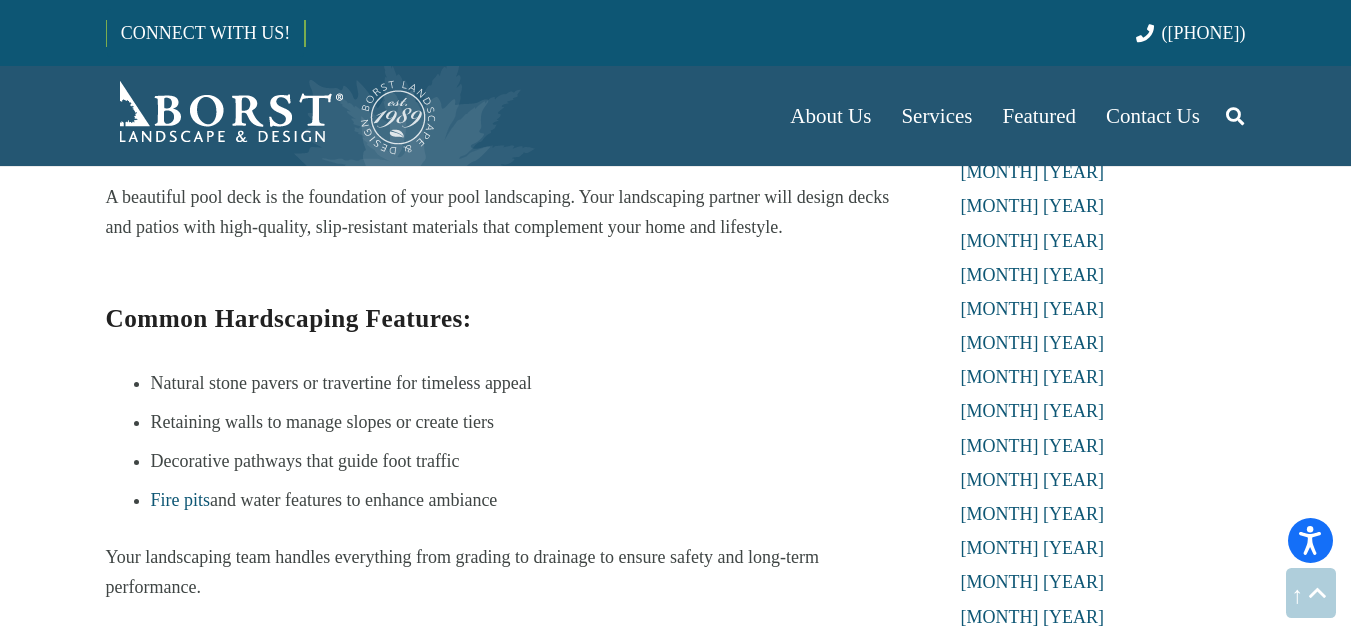 scroll, scrollTop: 2400, scrollLeft: 0, axis: vertical 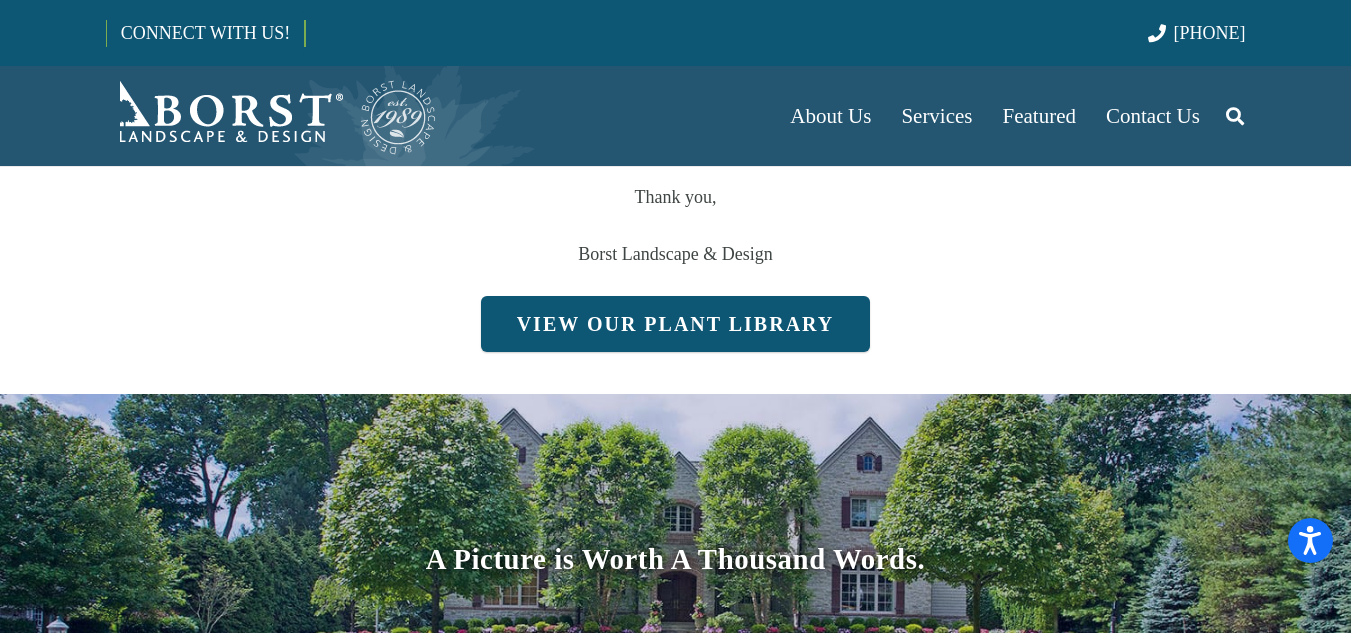 click on "View Our Plant Library" at bounding box center [676, 324] 